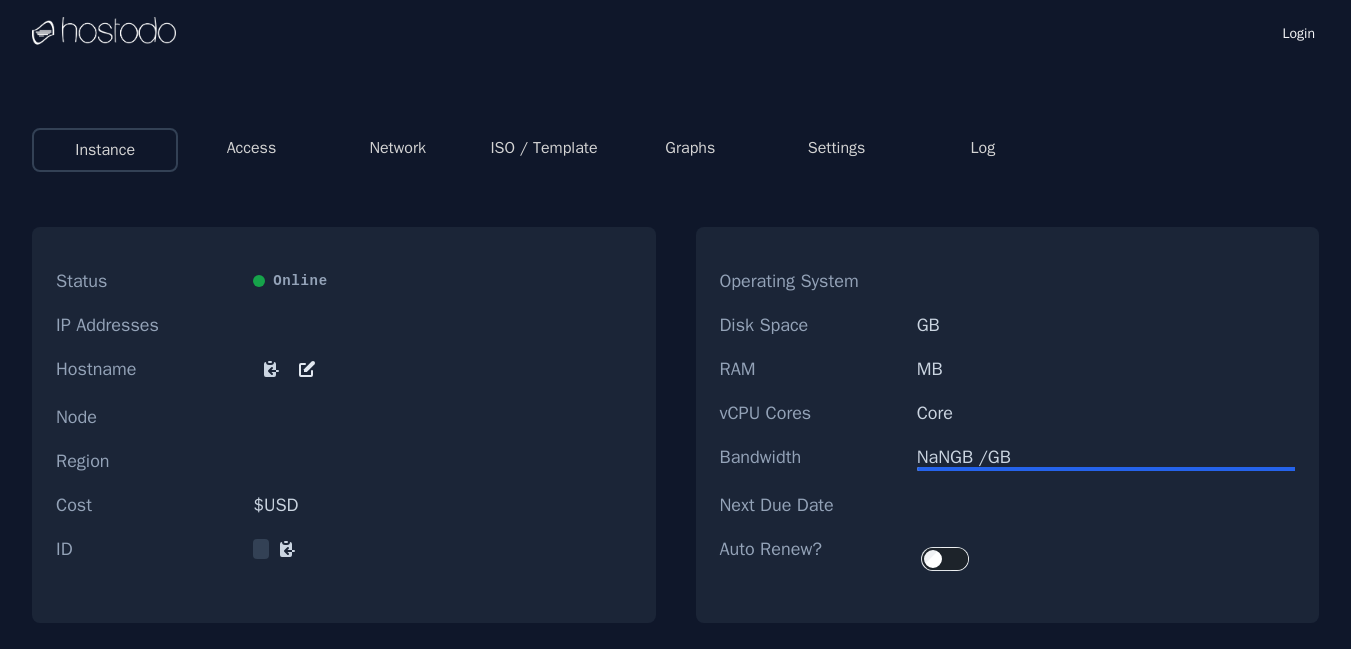 scroll, scrollTop: 0, scrollLeft: 0, axis: both 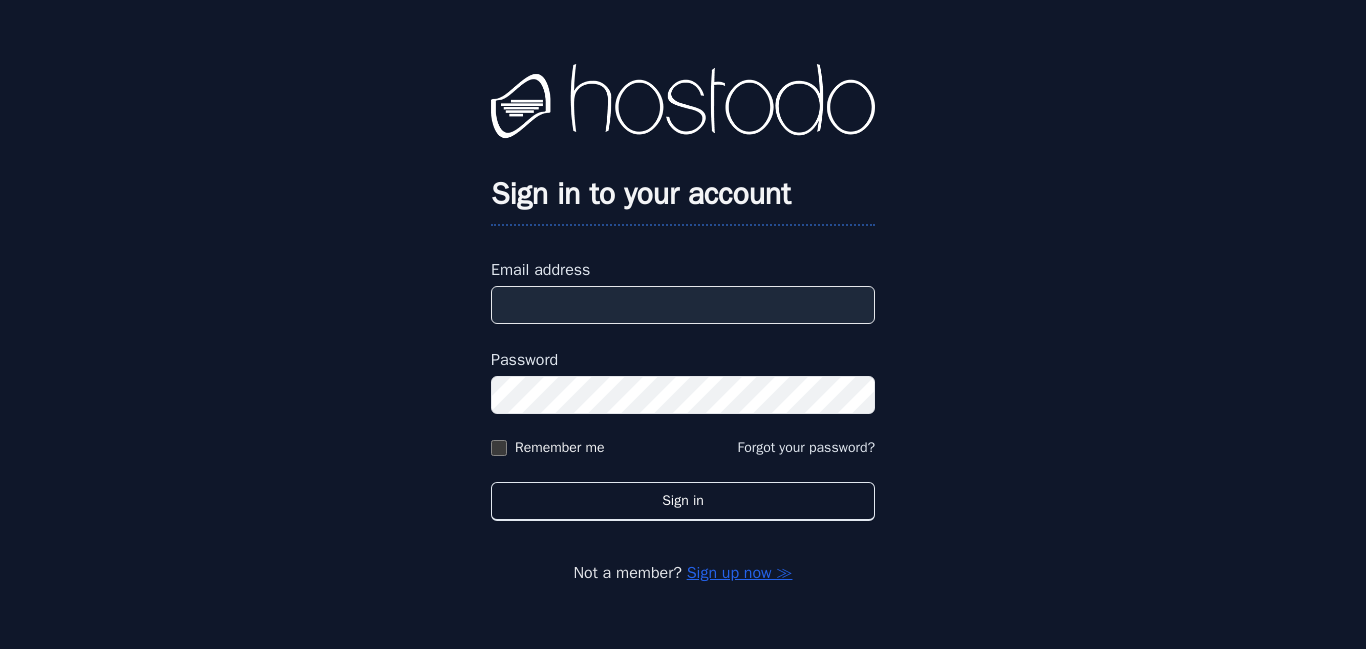 type on "**********" 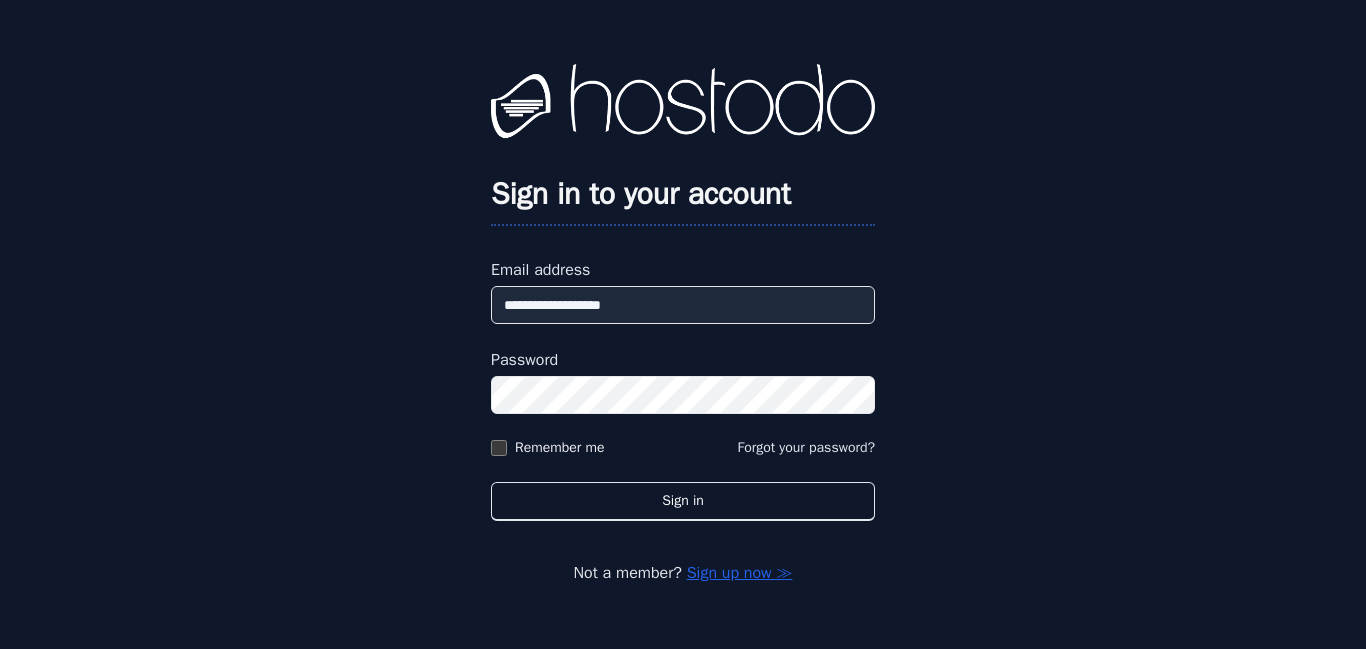 click on "Remember me" at bounding box center [559, 448] 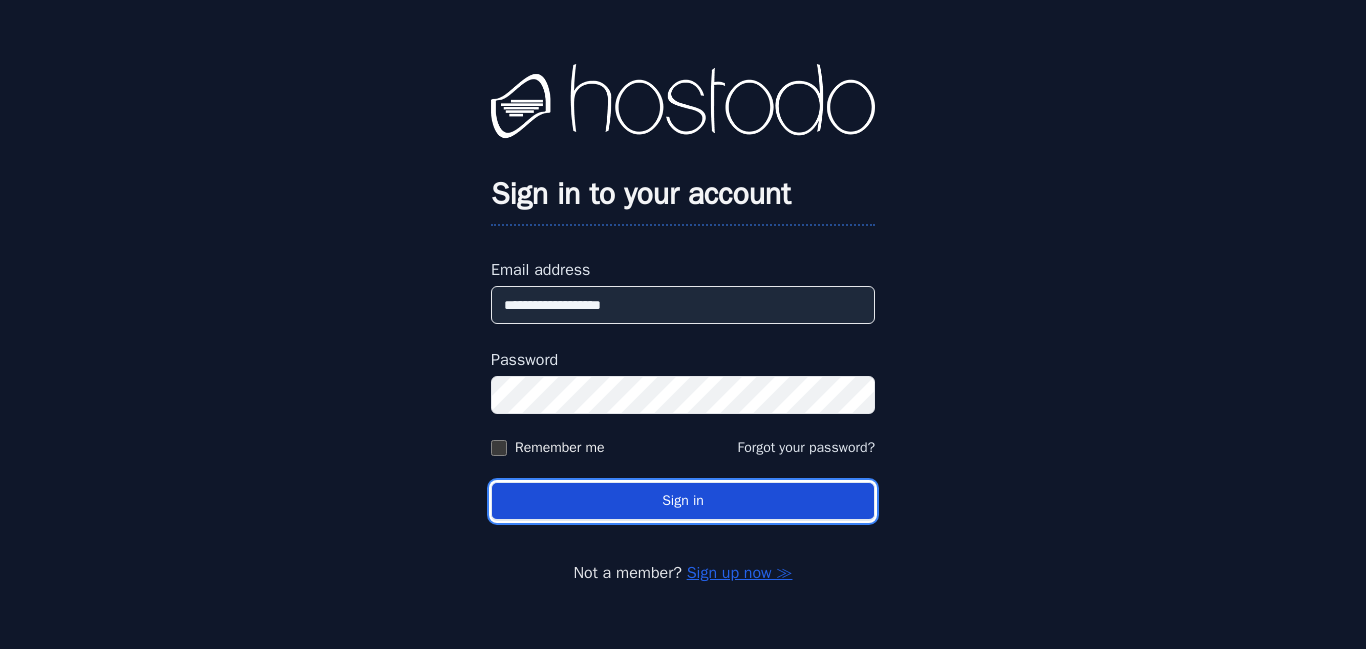 click on "Sign in" at bounding box center [683, 501] 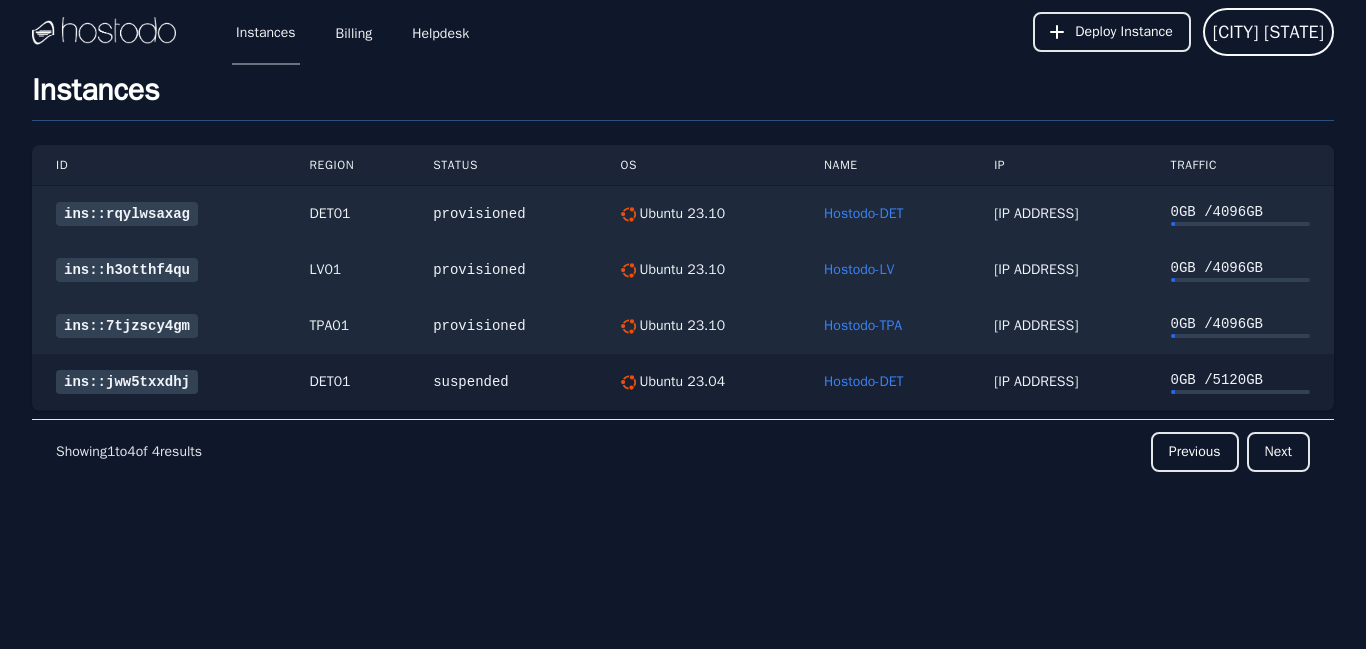 click on "ins::jww5txxdhj" at bounding box center [127, 382] 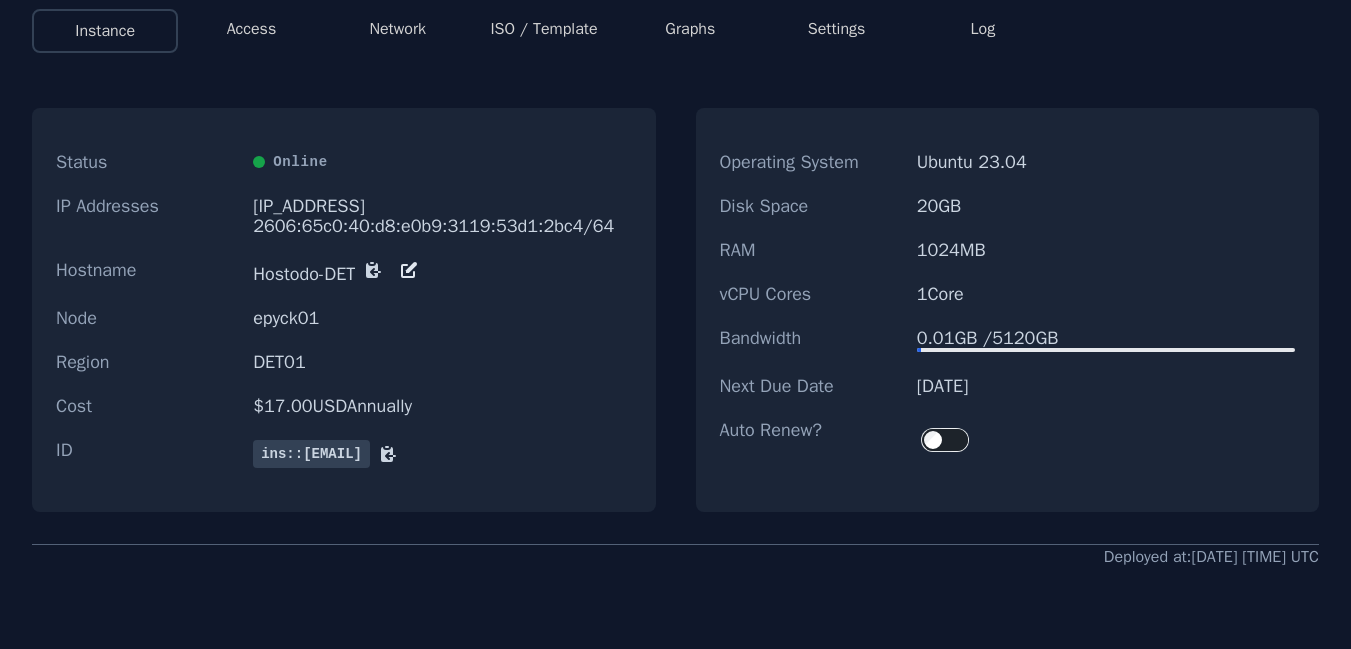 scroll, scrollTop: 0, scrollLeft: 0, axis: both 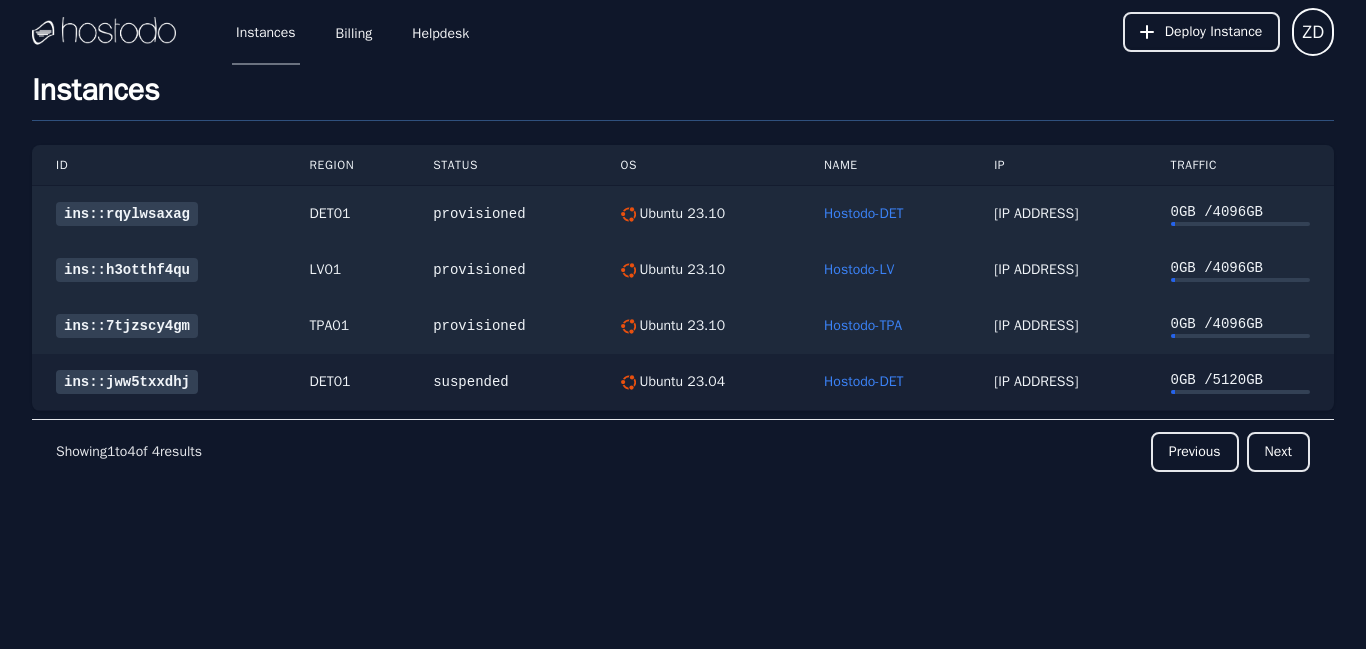 click on "ins::jww5txxdhj" at bounding box center (127, 382) 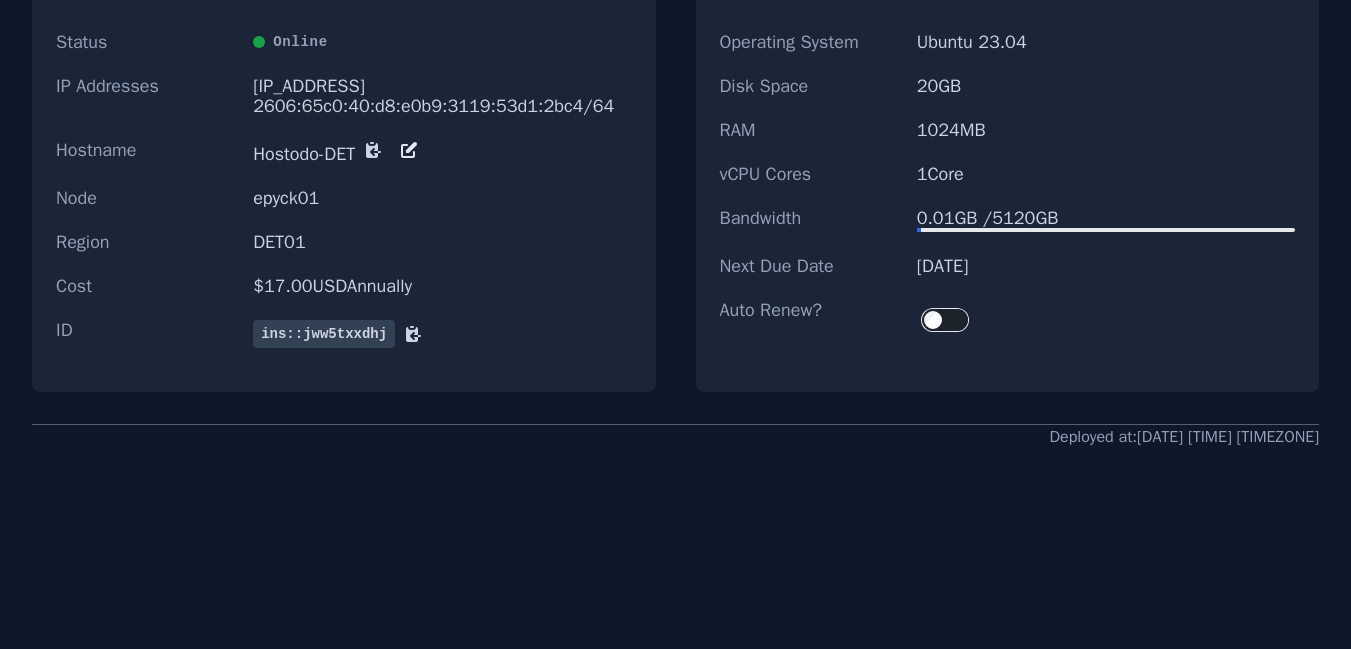 scroll, scrollTop: 113, scrollLeft: 0, axis: vertical 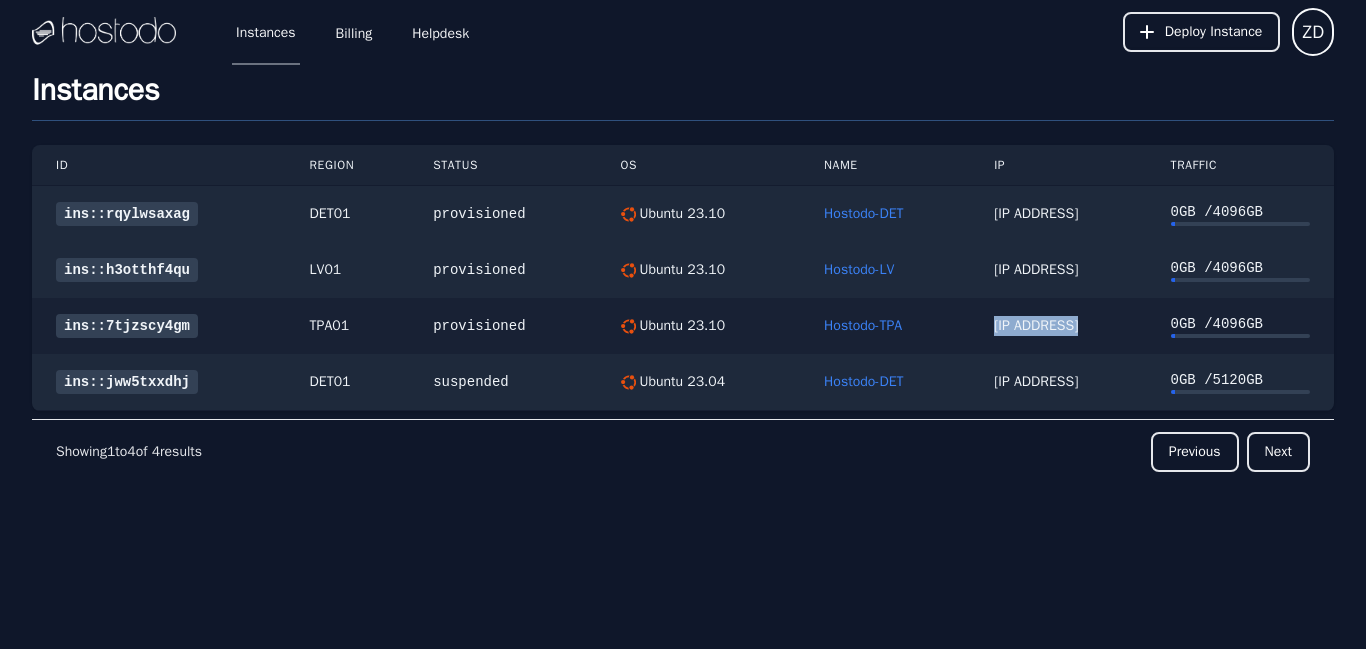 drag, startPoint x: 982, startPoint y: 320, endPoint x: 1065, endPoint y: 319, distance: 83.00603 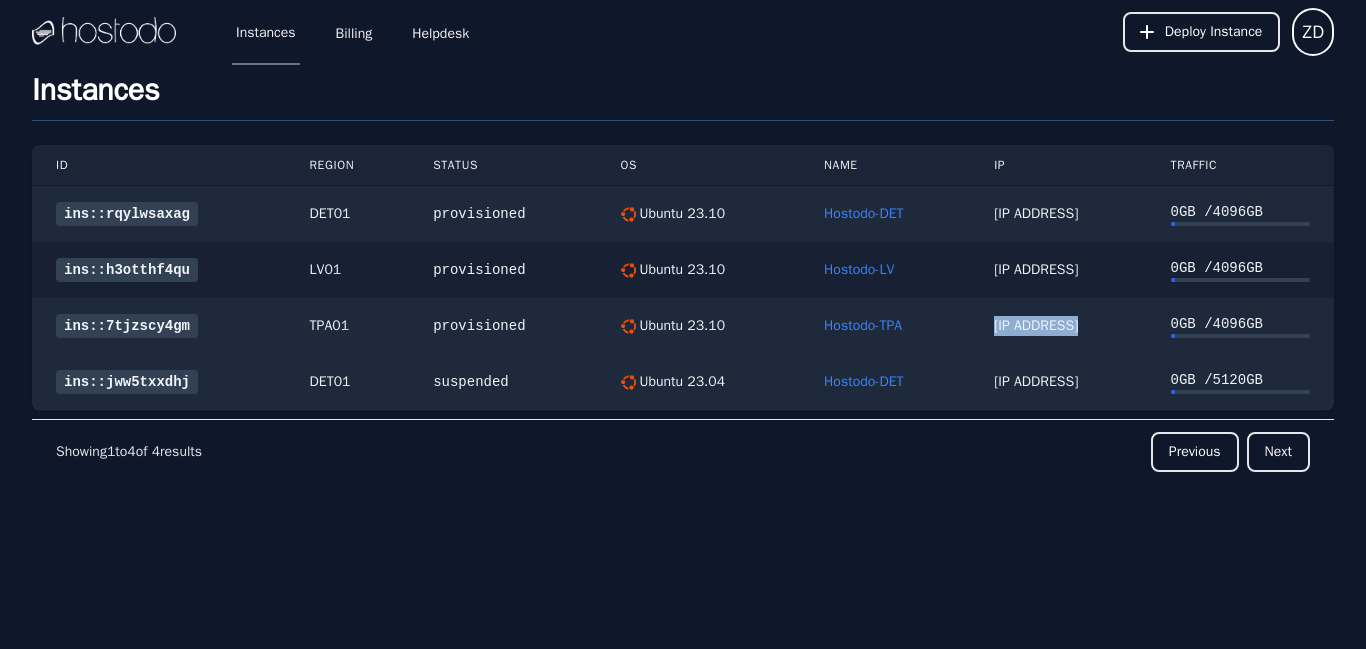 copy on "66.187.6.132" 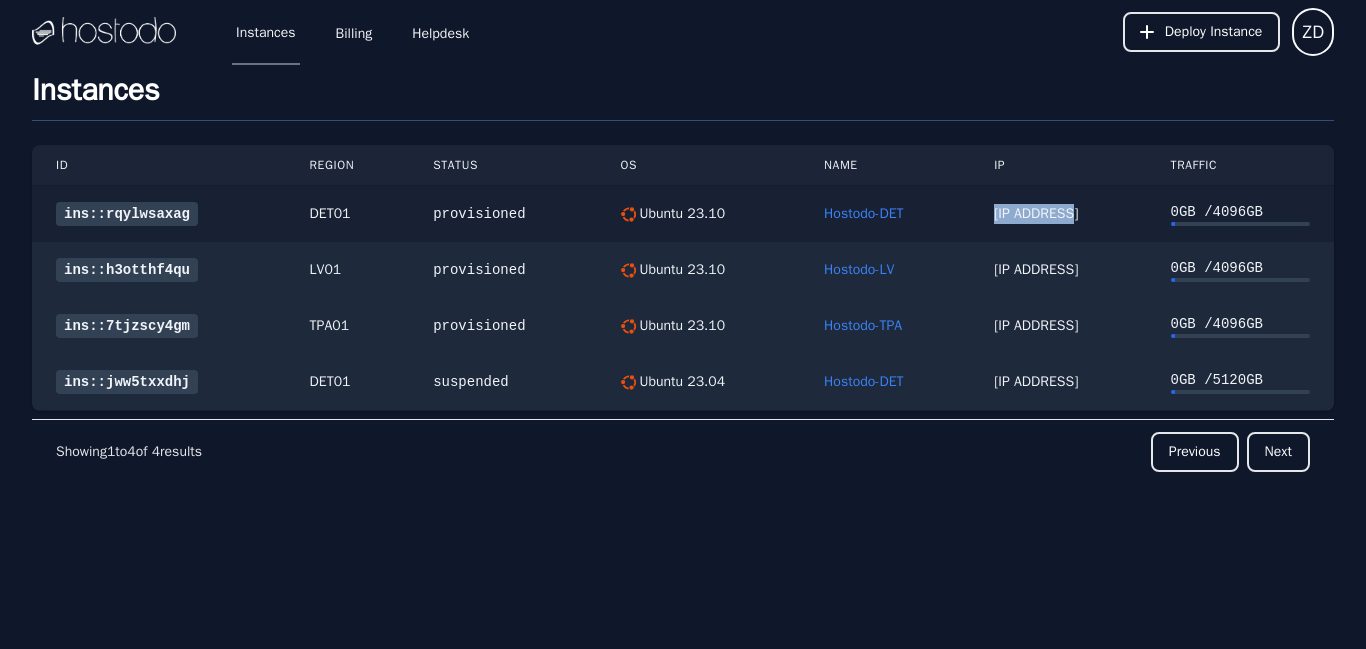 drag, startPoint x: 979, startPoint y: 210, endPoint x: 1059, endPoint y: 212, distance: 80.024994 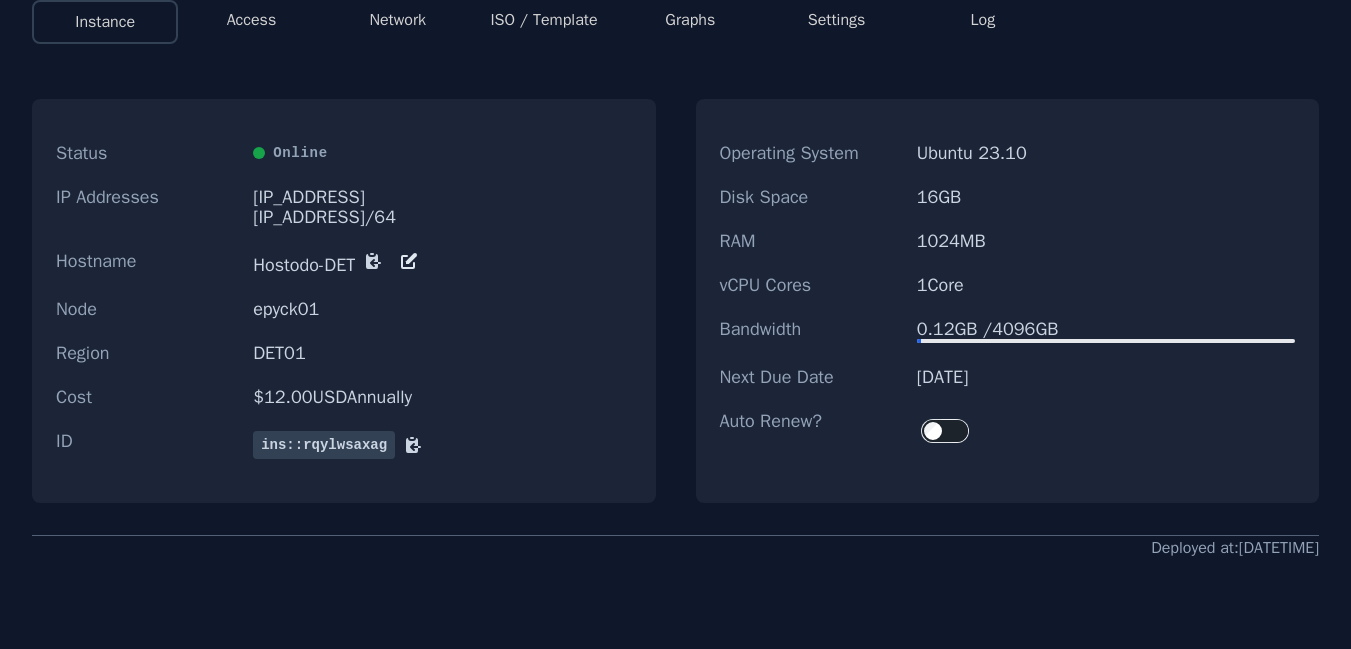 scroll, scrollTop: 113, scrollLeft: 0, axis: vertical 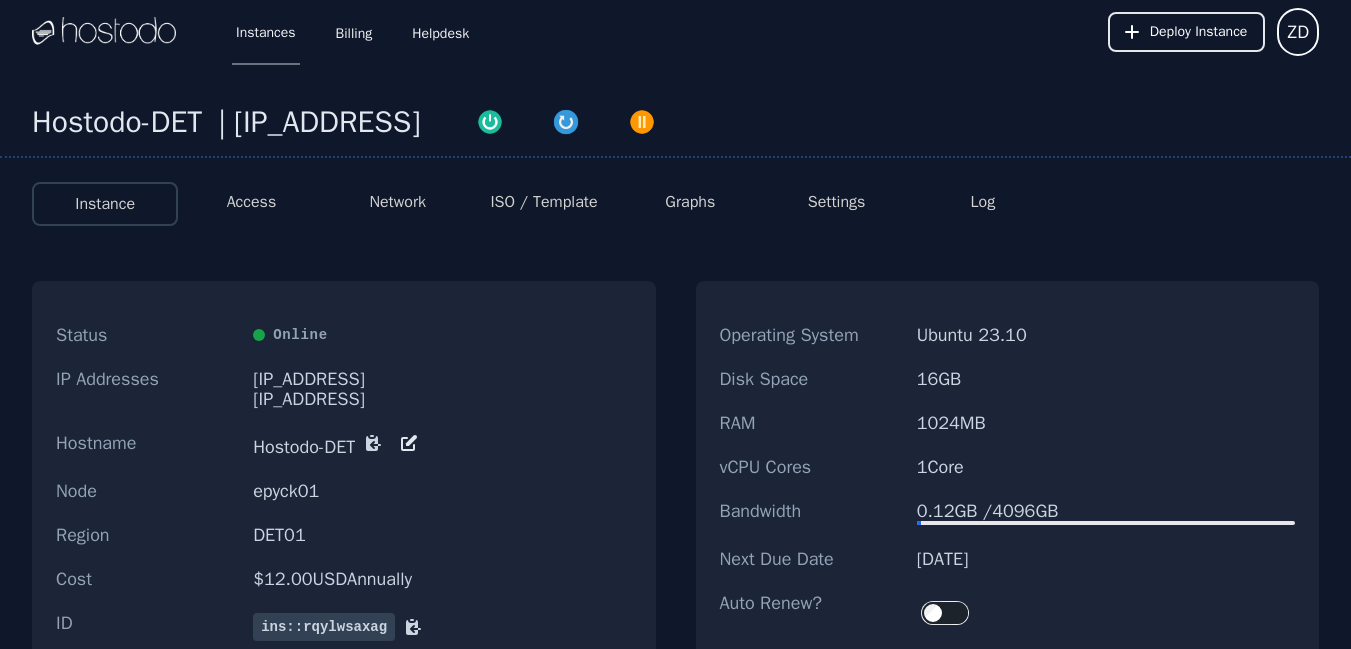 click 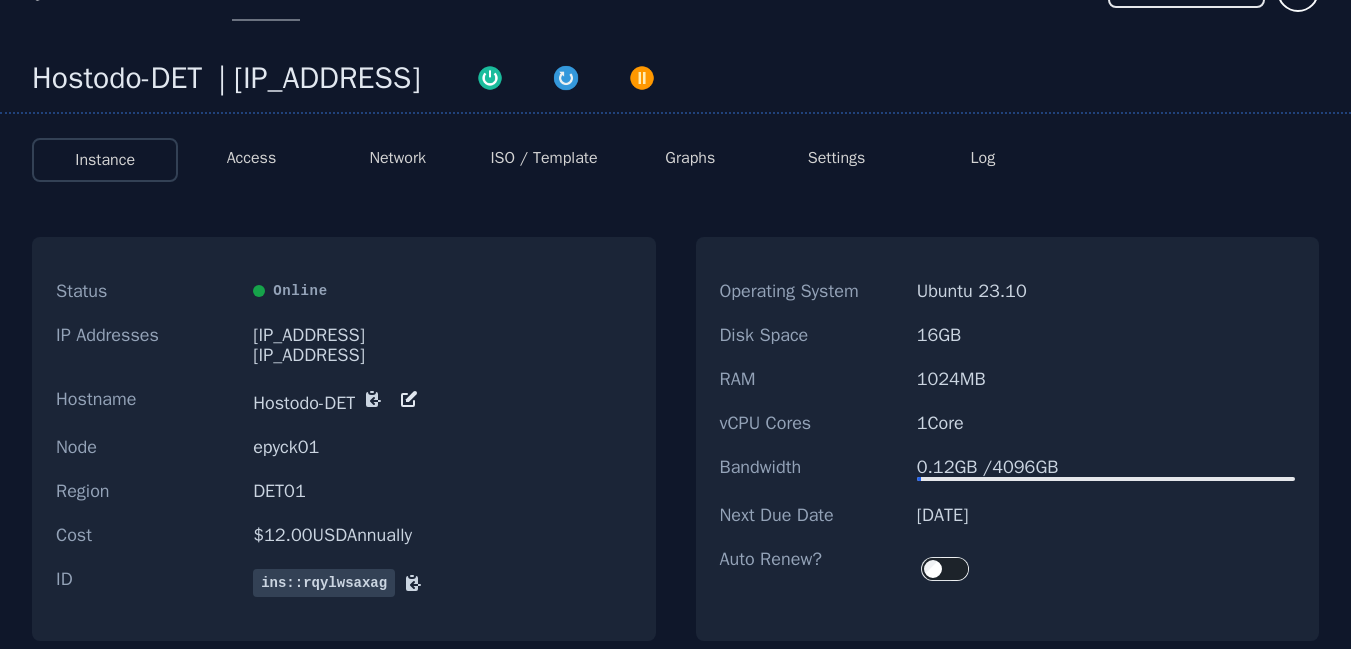 scroll, scrollTop: 0, scrollLeft: 0, axis: both 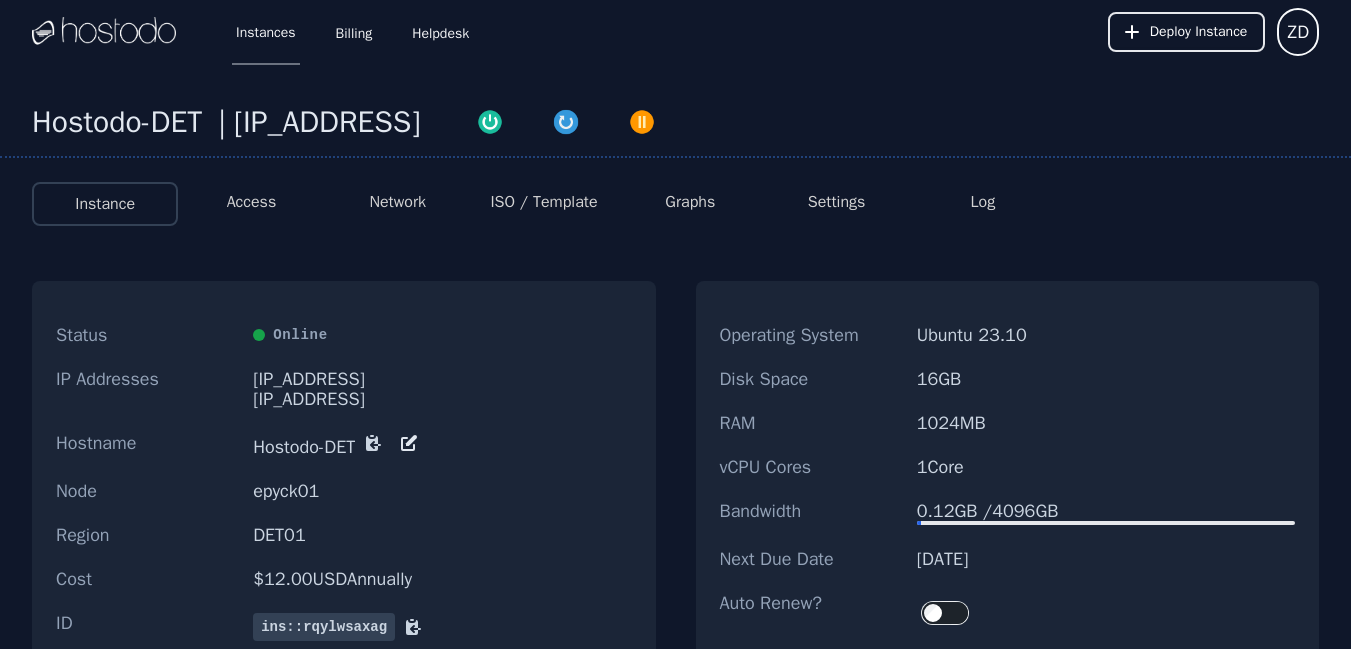 click at bounding box center (104, 32) 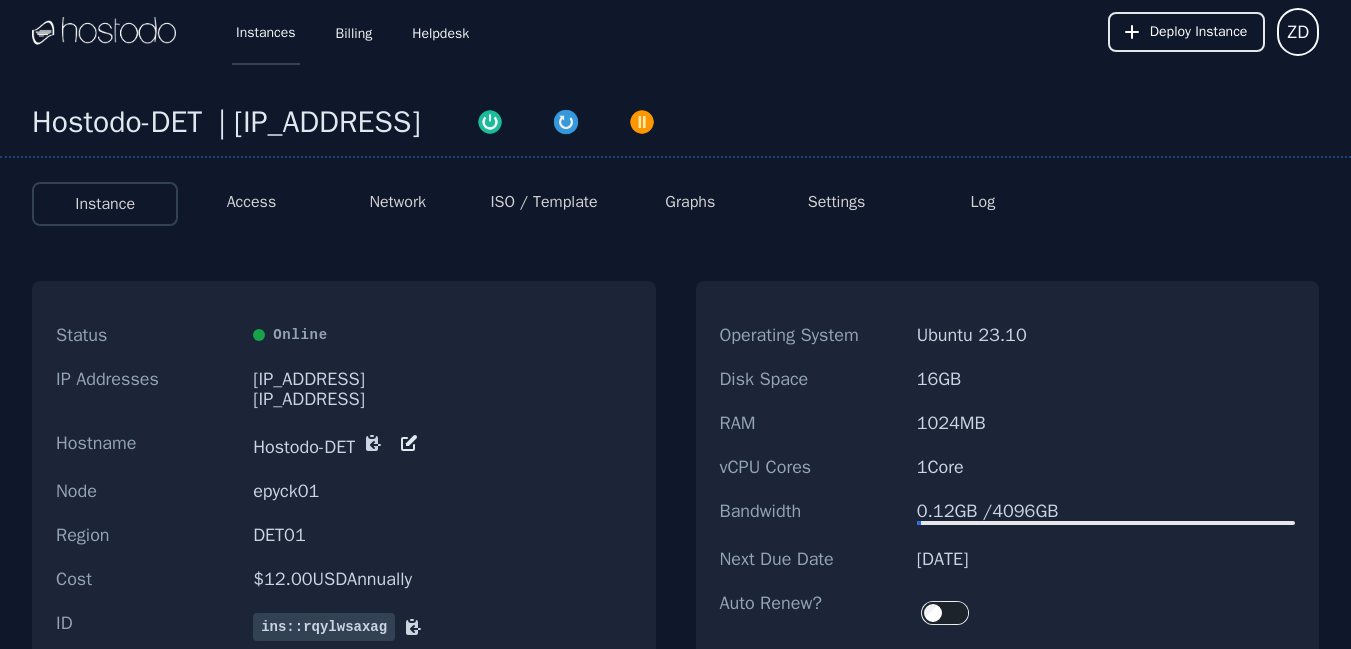 click on "Instances" at bounding box center (266, 32) 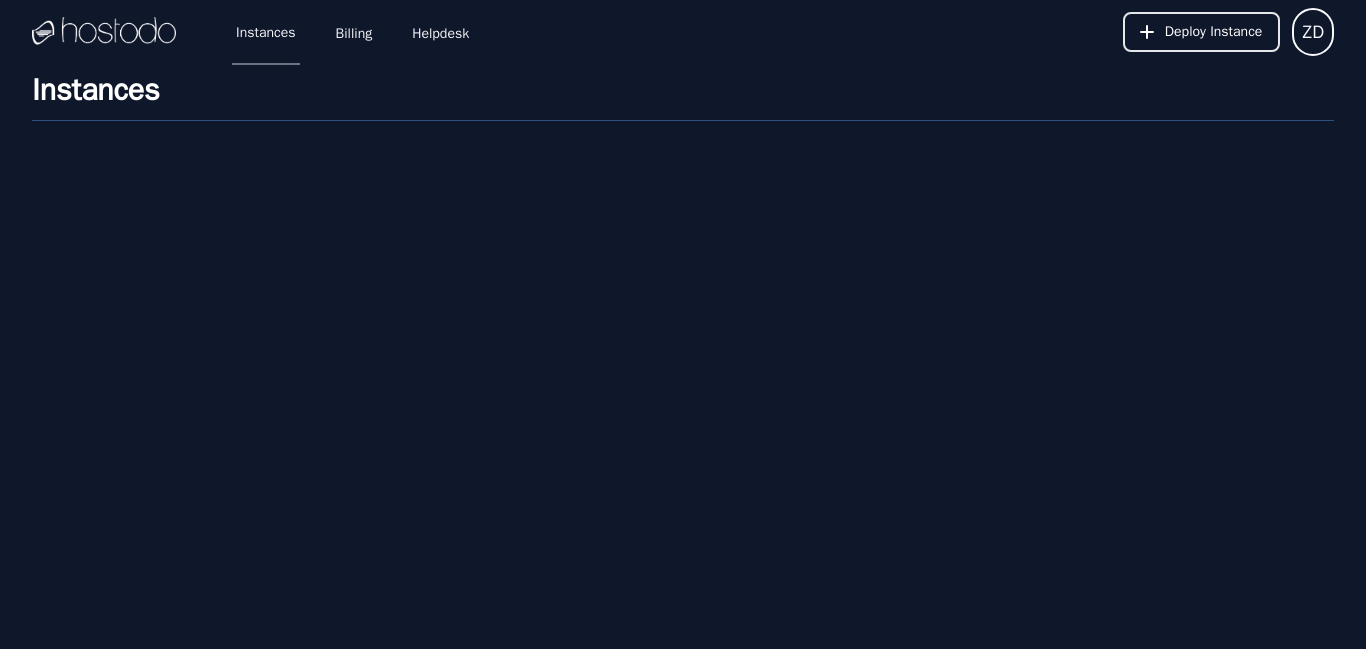 scroll, scrollTop: 0, scrollLeft: 0, axis: both 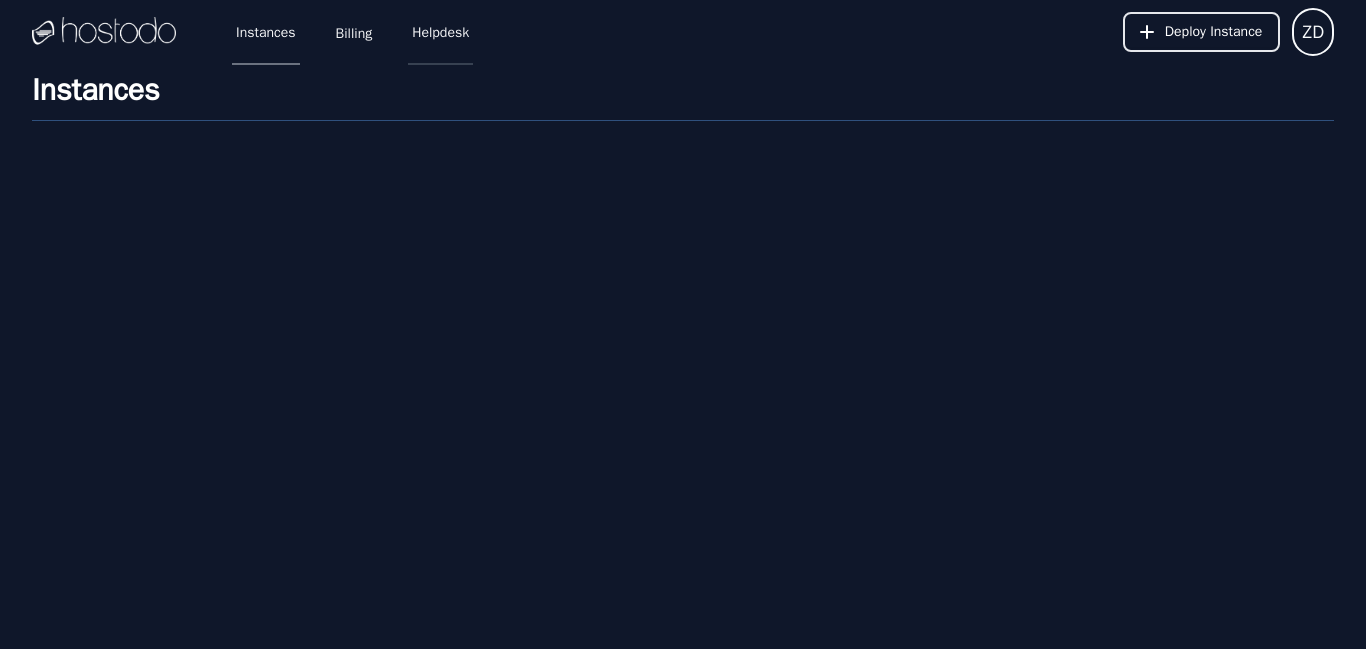 click on "Helpdesk" at bounding box center (440, 32) 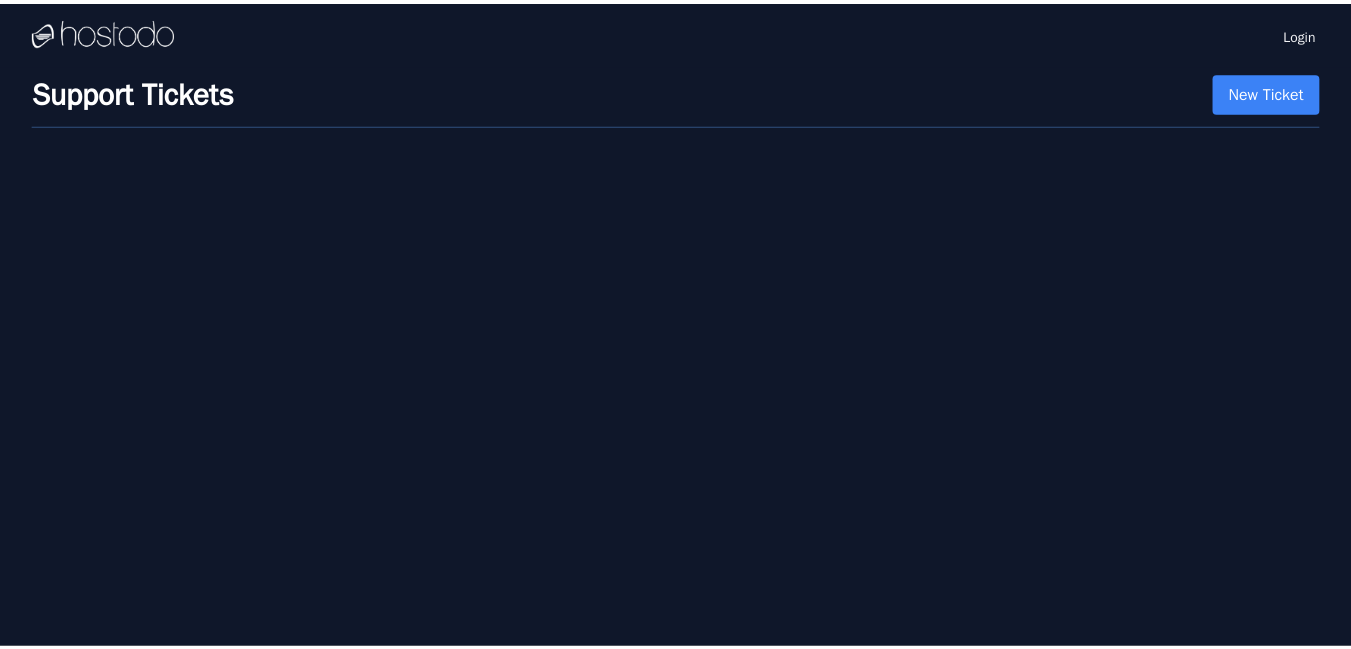 scroll, scrollTop: 0, scrollLeft: 0, axis: both 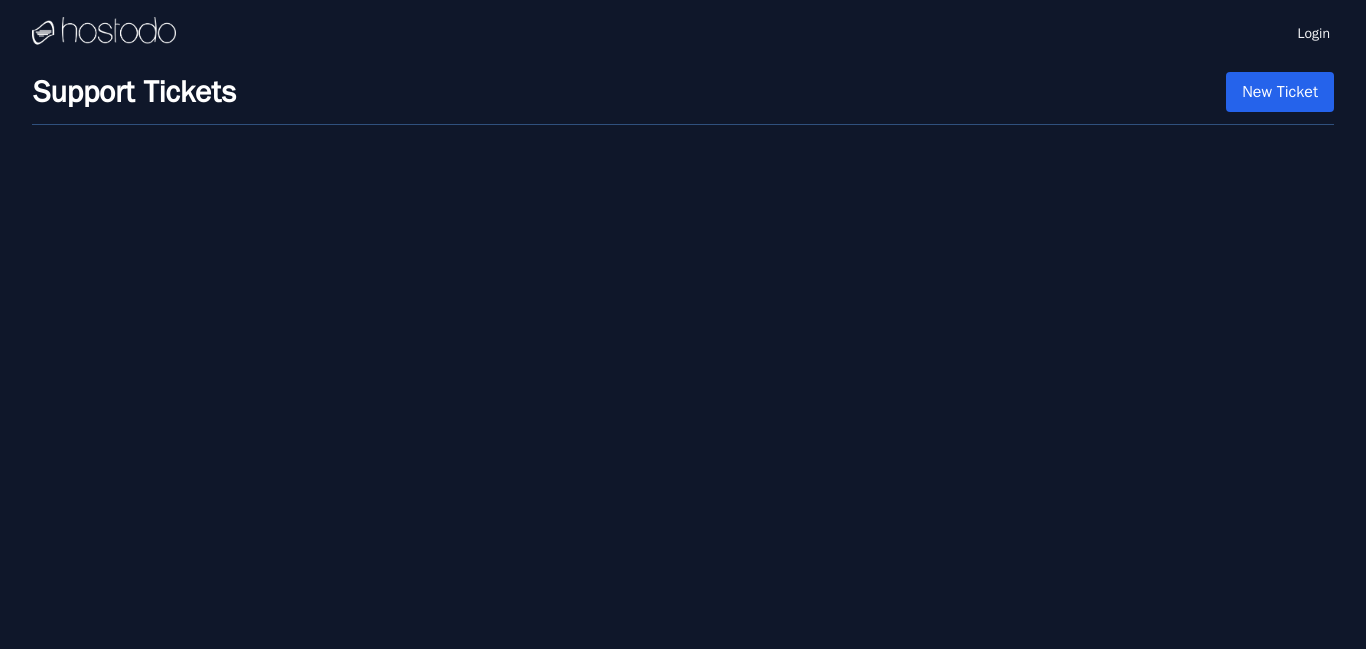 click on "New Ticket" at bounding box center (1280, 92) 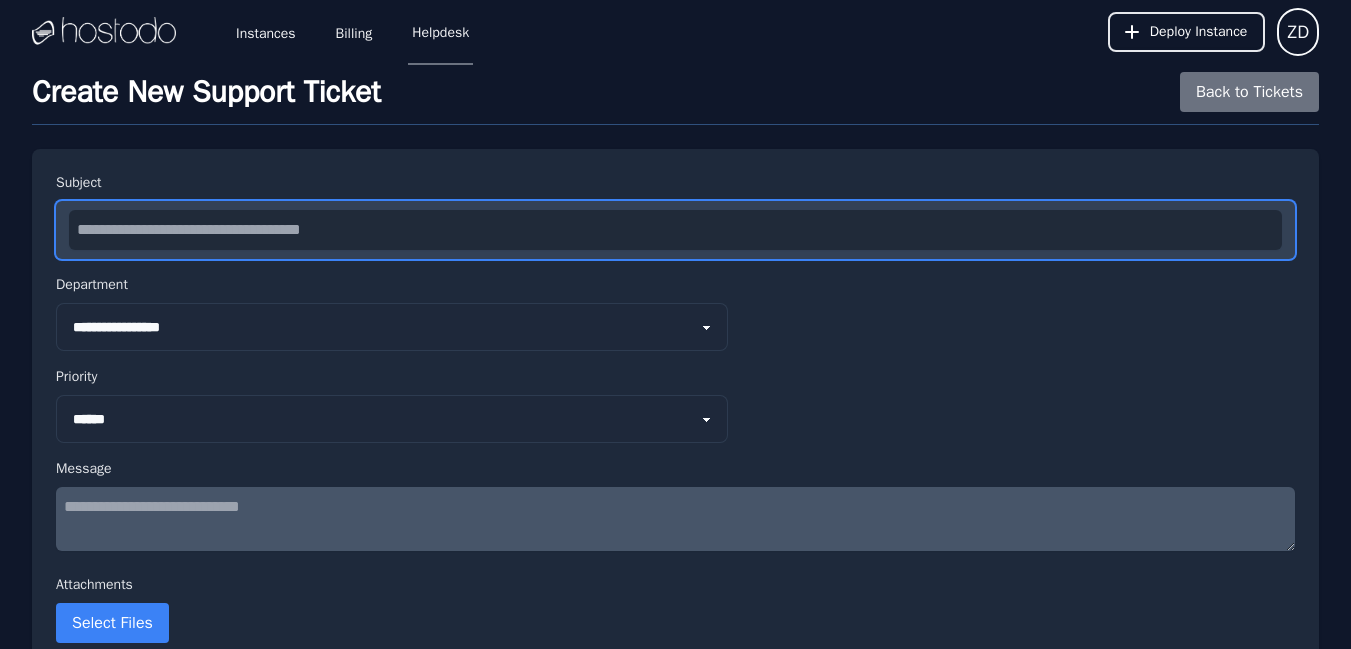 click at bounding box center [675, 230] 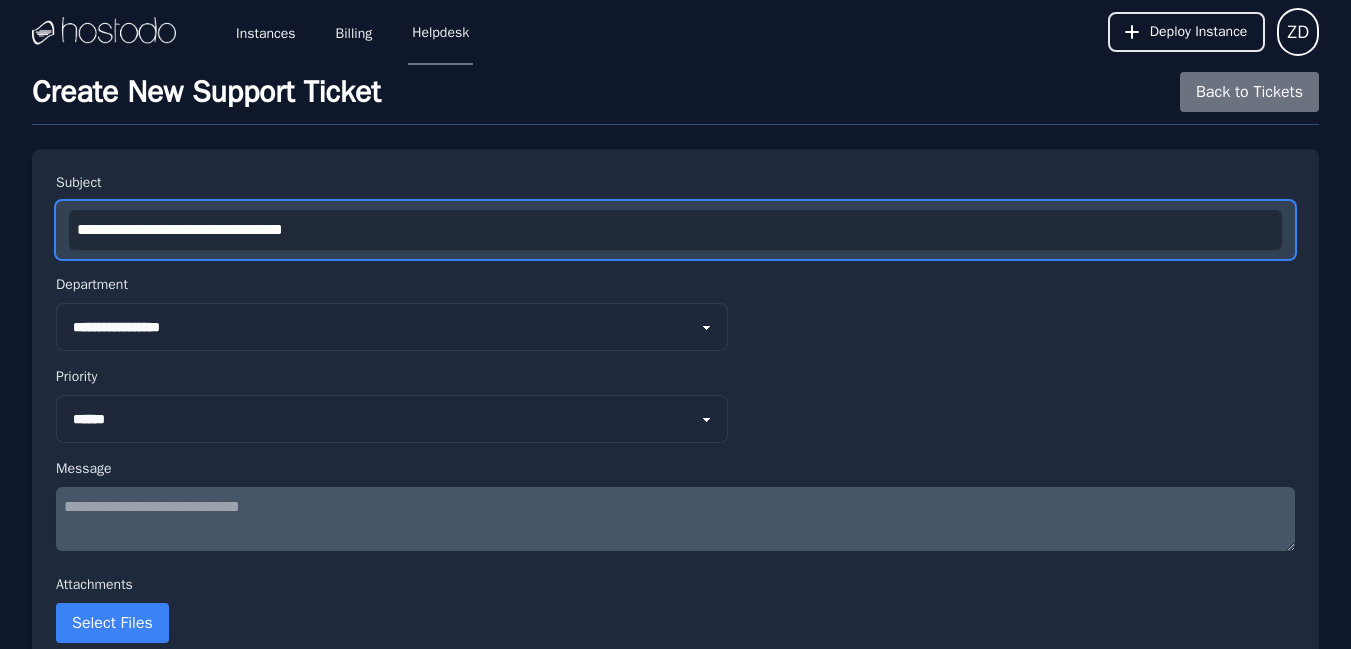 scroll, scrollTop: 110, scrollLeft: 0, axis: vertical 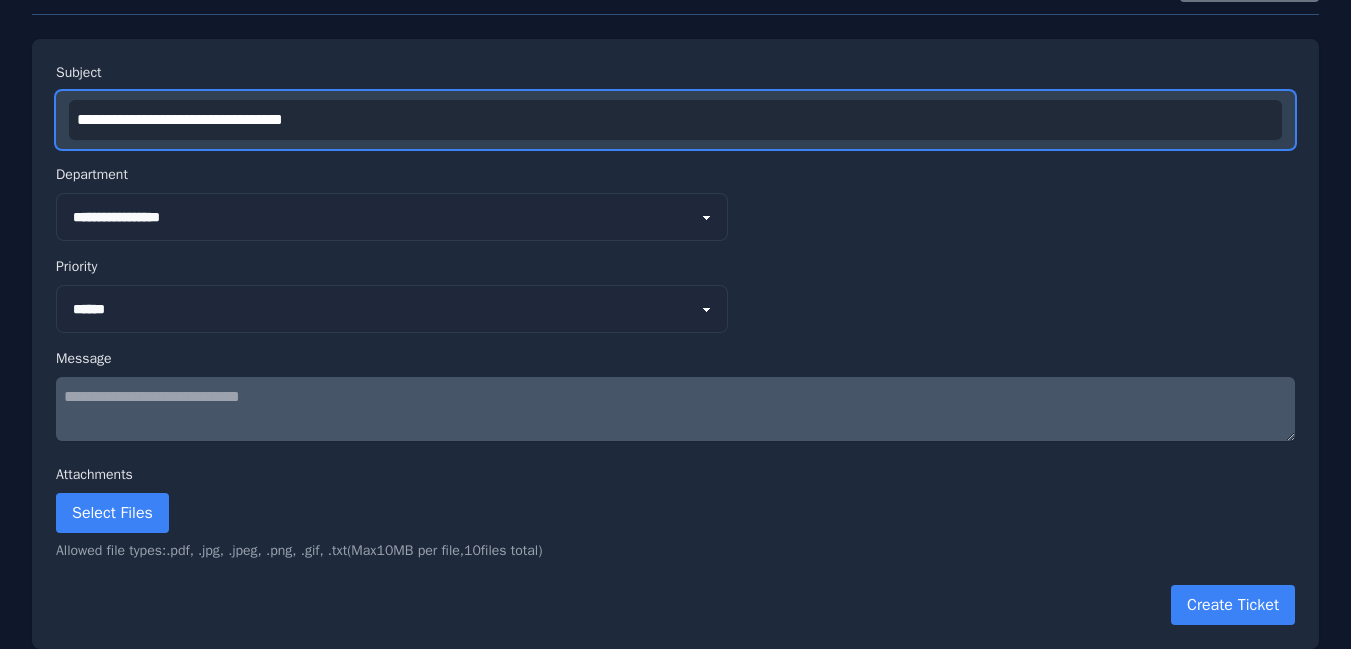 type on "**********" 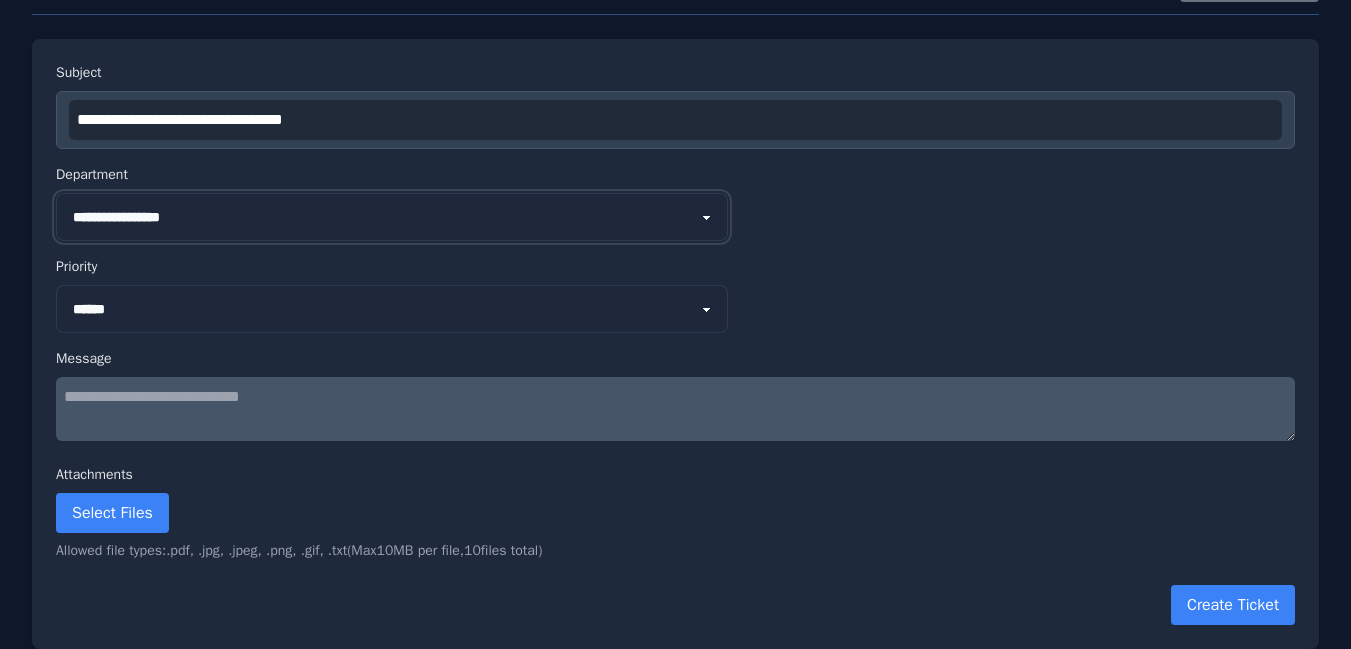 click on "**********" at bounding box center [392, 217] 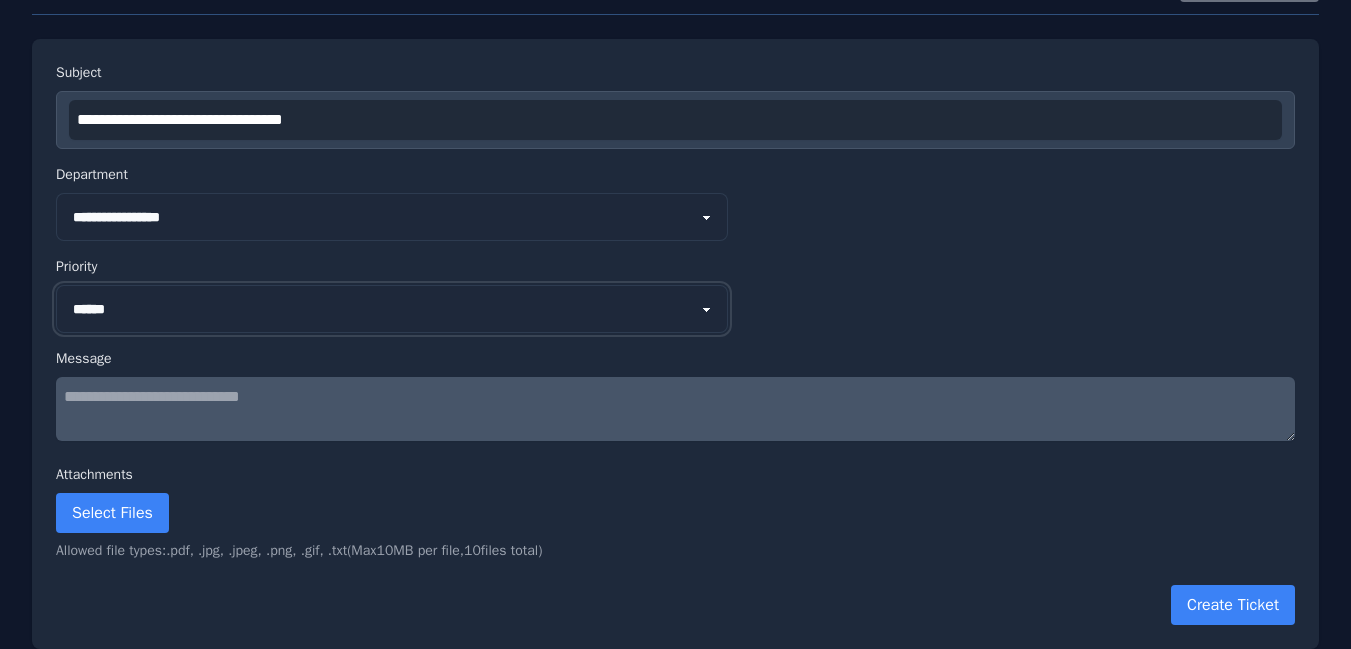click on "*** ****** **** ********" at bounding box center (392, 309) 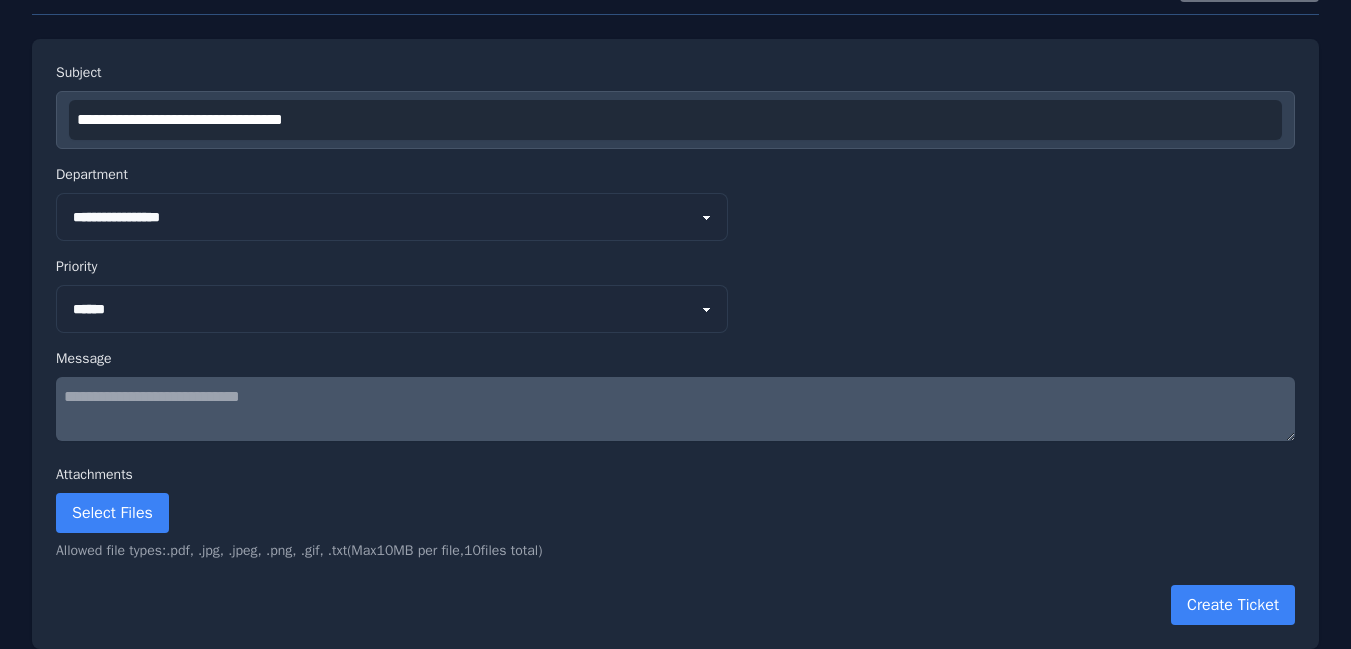 click at bounding box center (675, 409) 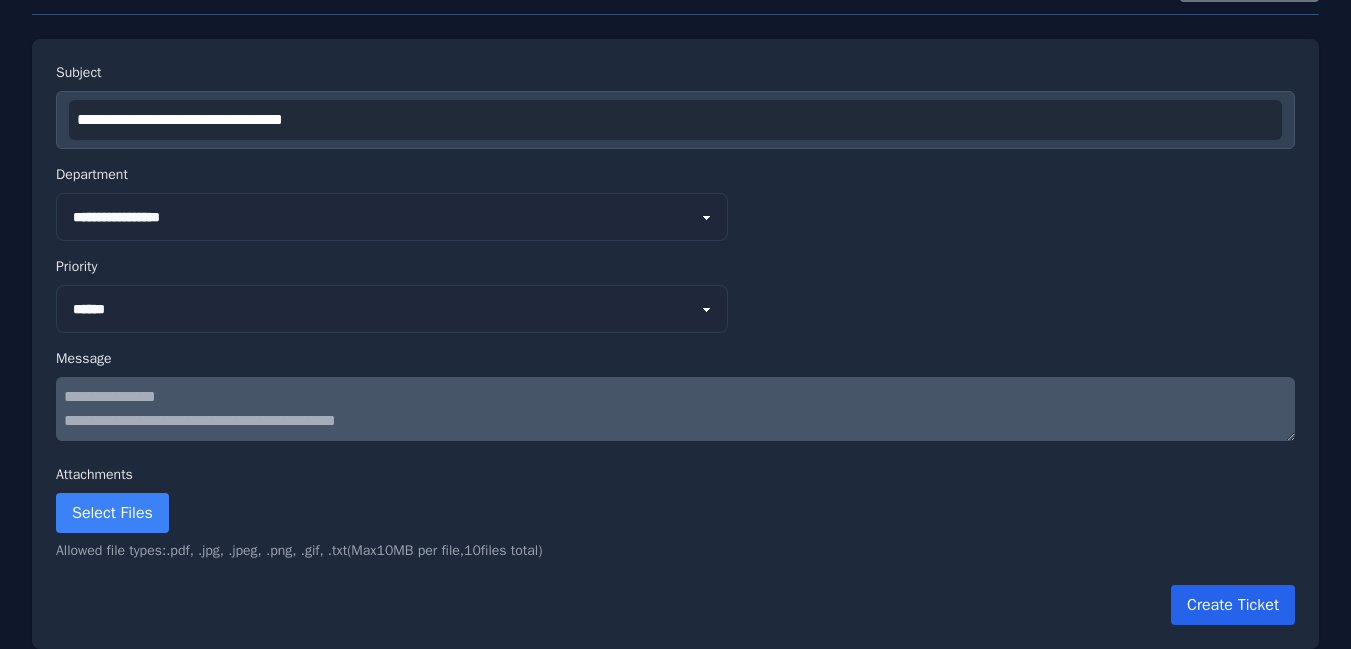 type on "**********" 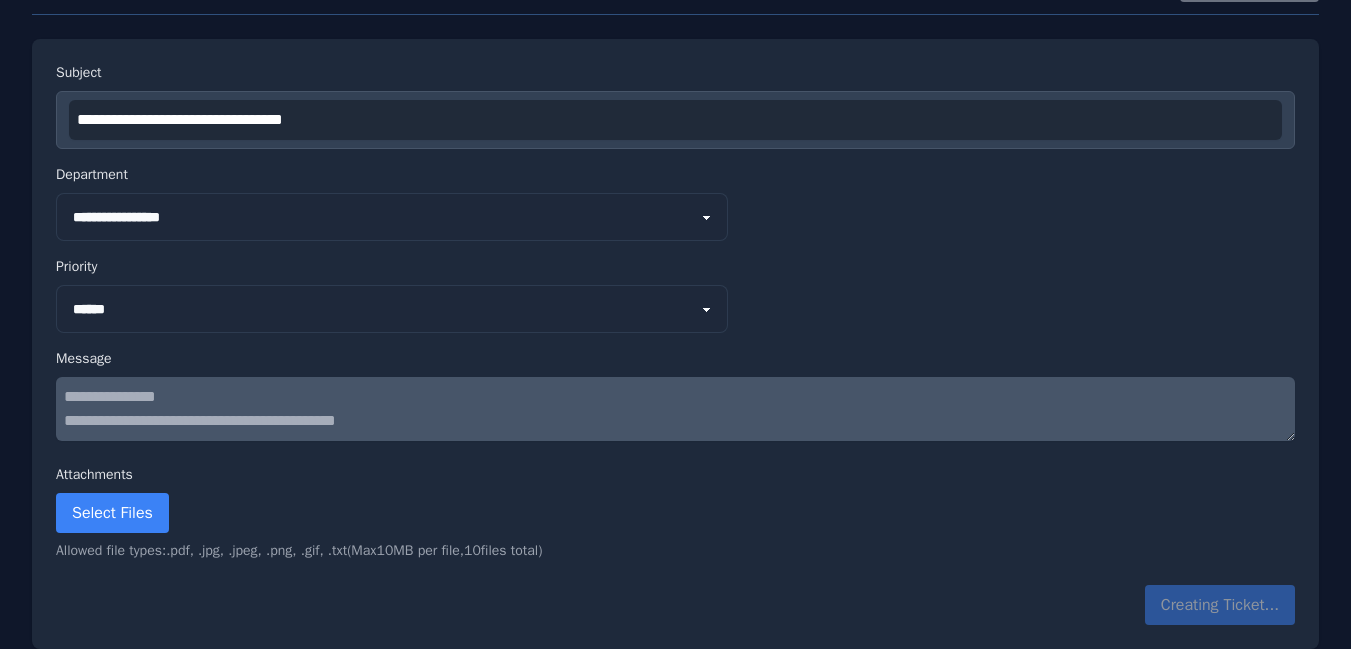 scroll, scrollTop: 0, scrollLeft: 0, axis: both 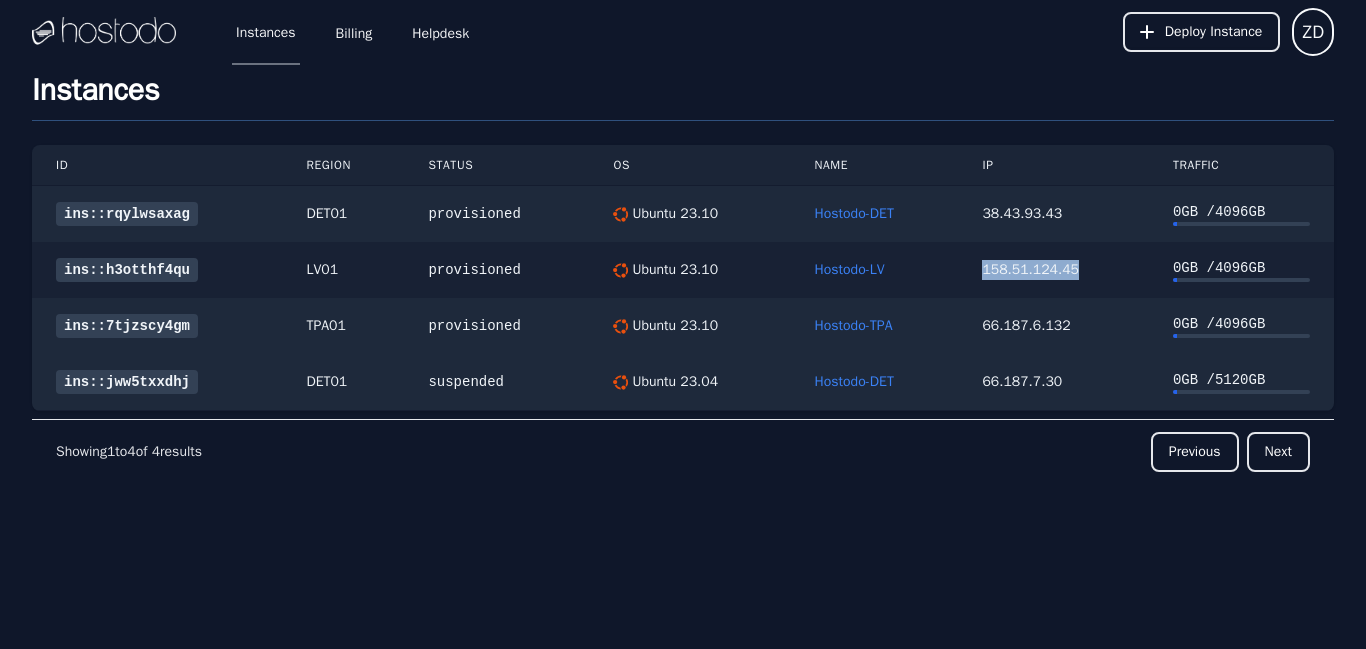 drag, startPoint x: 979, startPoint y: 269, endPoint x: 1078, endPoint y: 264, distance: 99.12618 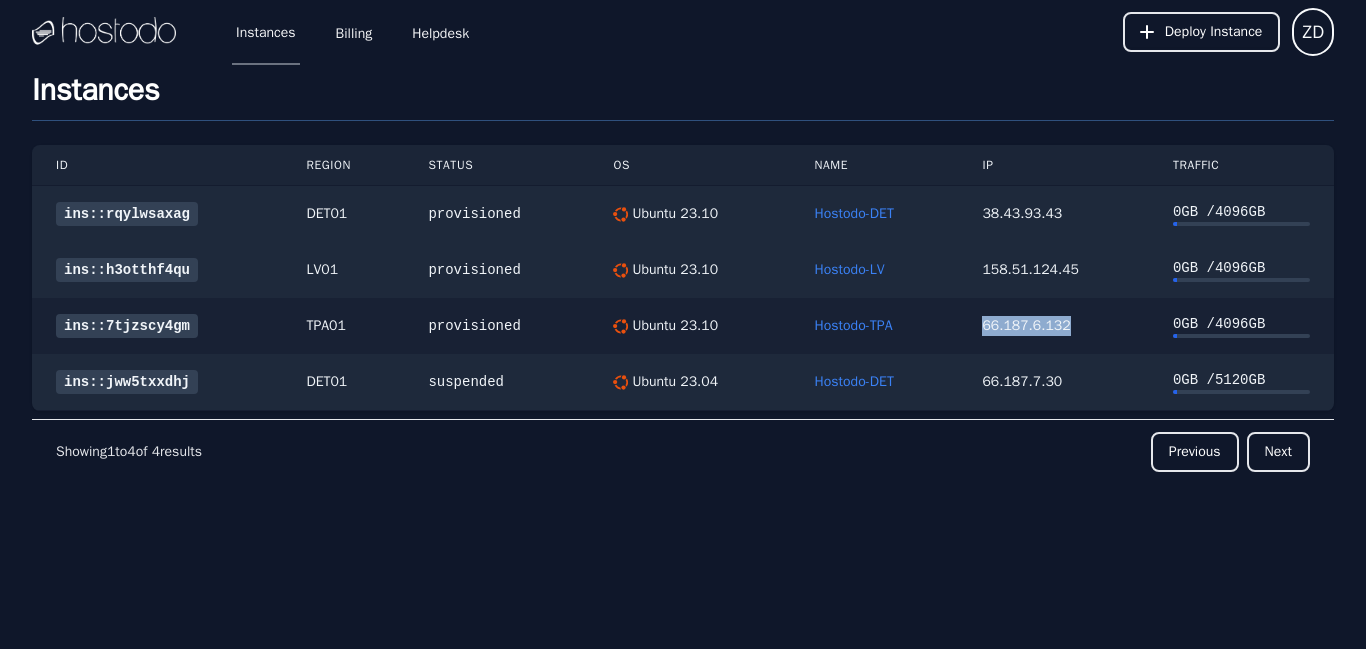 drag, startPoint x: 979, startPoint y: 325, endPoint x: 1075, endPoint y: 324, distance: 96.00521 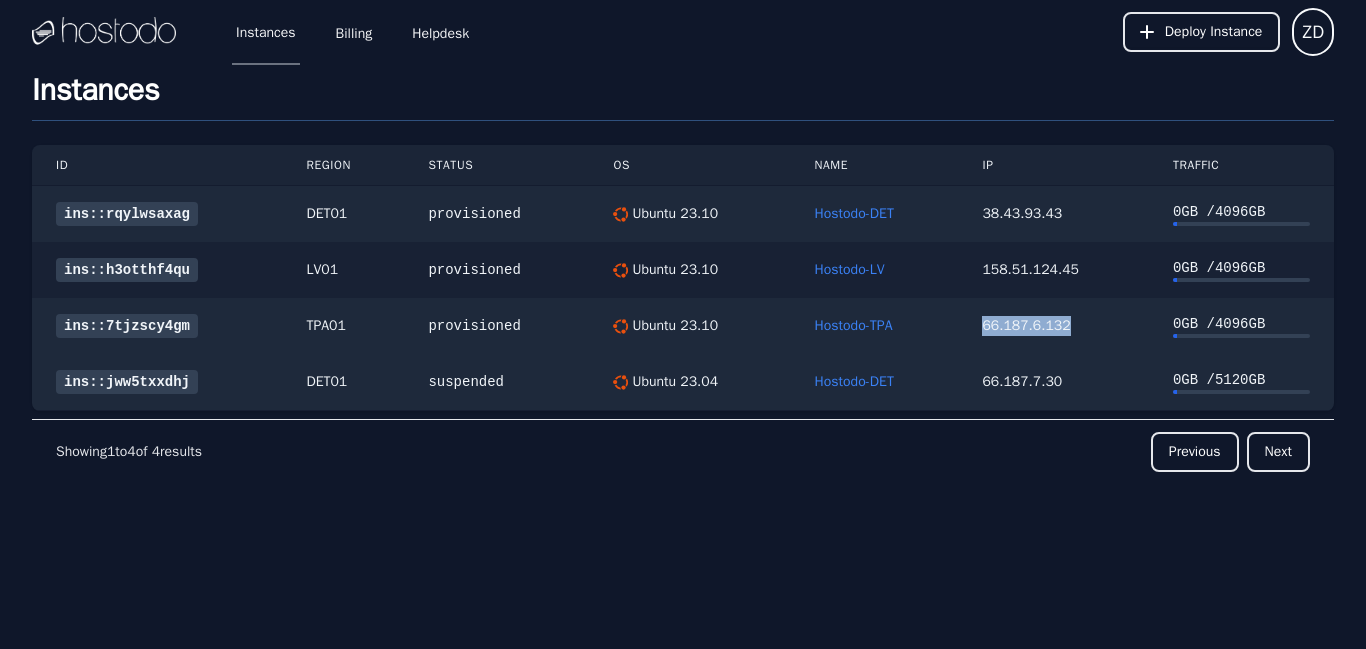 copy on "66.187.6.132" 